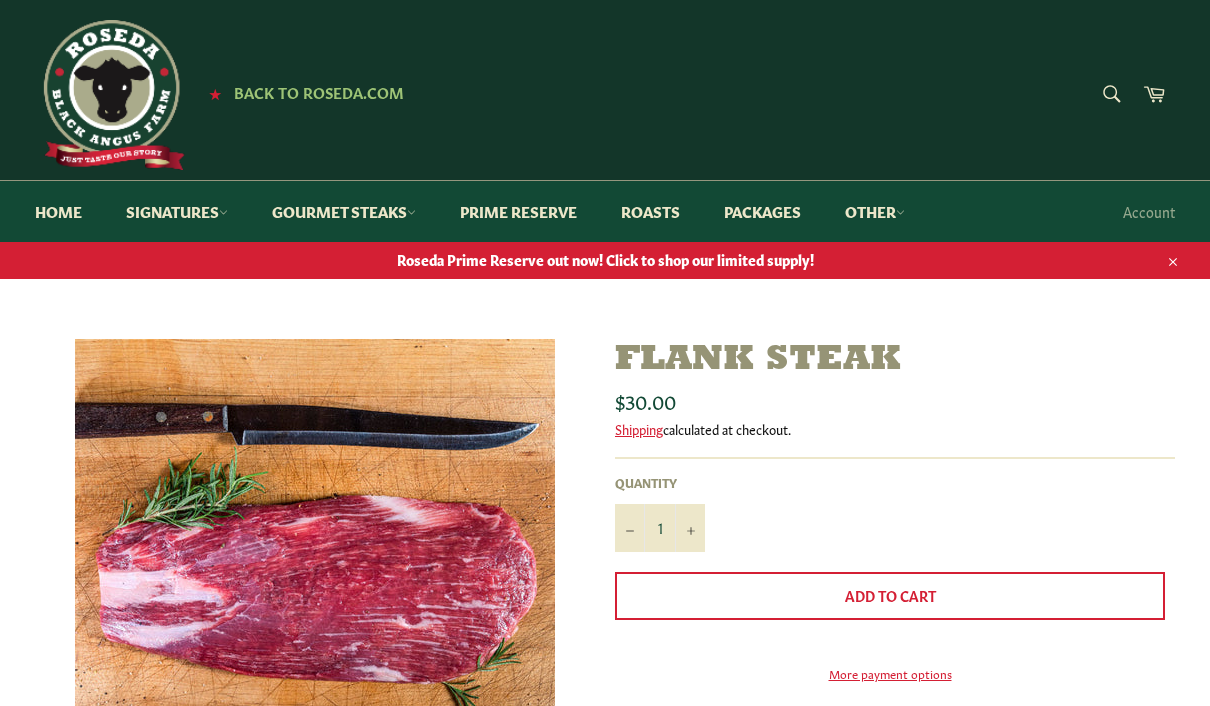 scroll, scrollTop: 0, scrollLeft: 0, axis: both 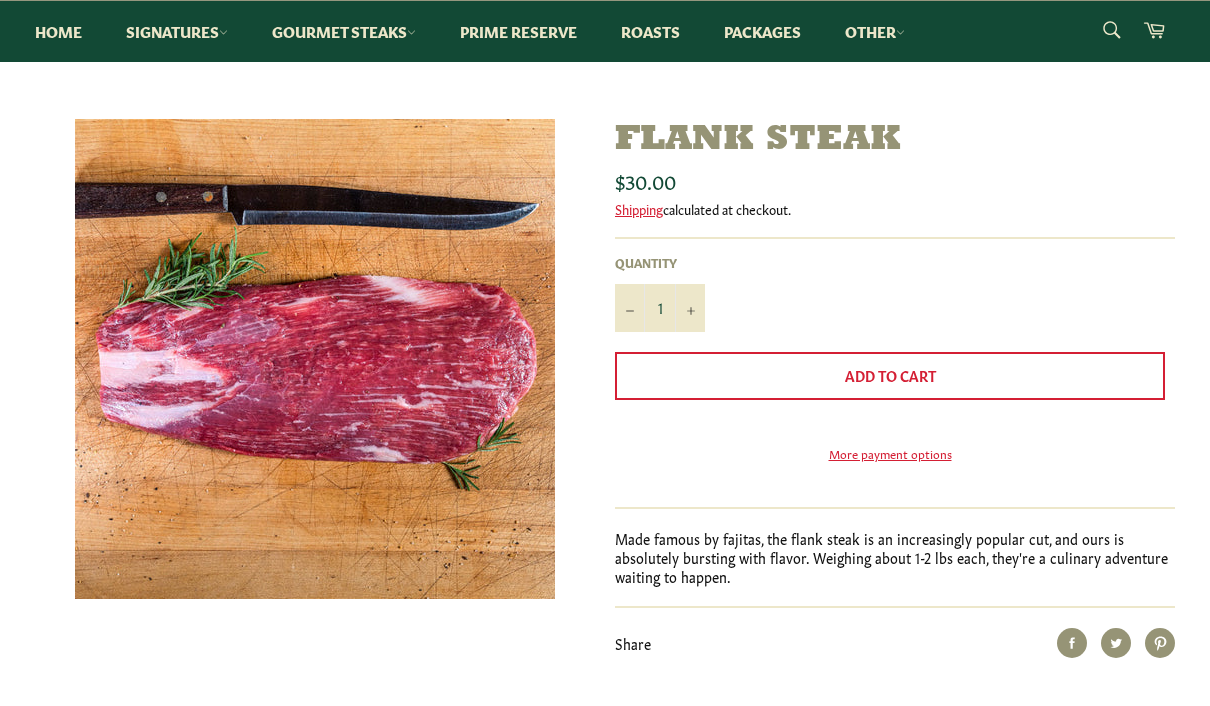click 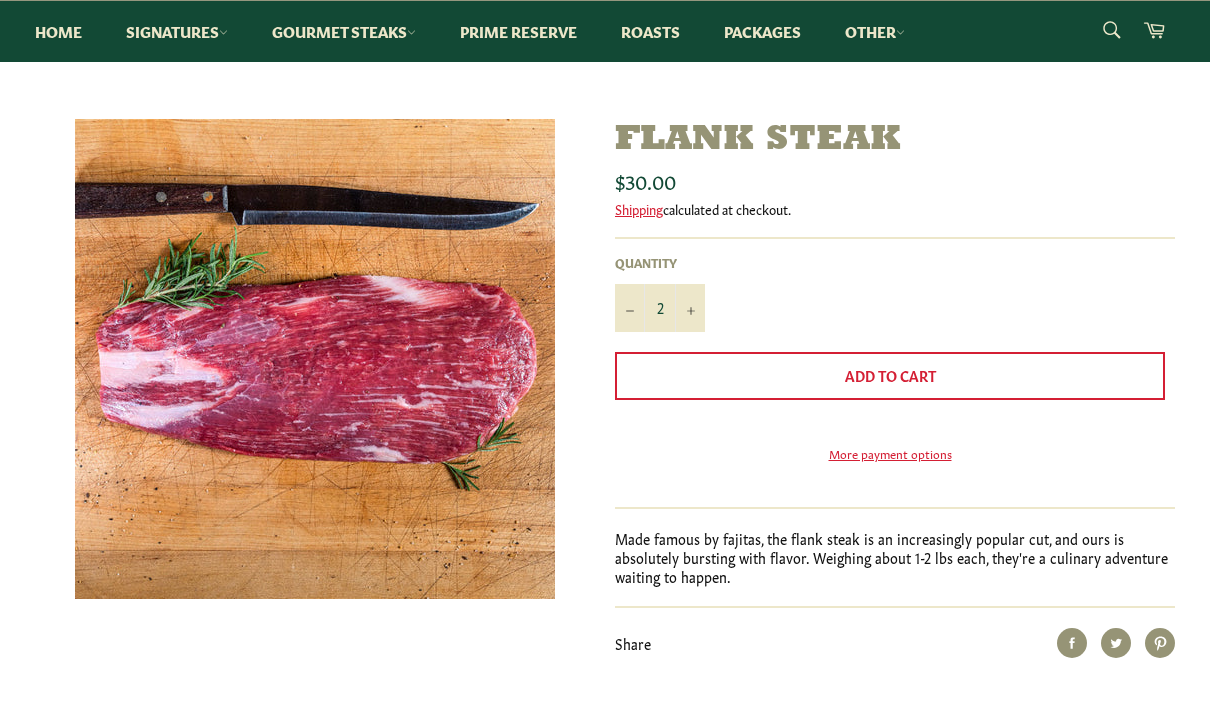 click on "Add to Cart" at bounding box center (890, 375) 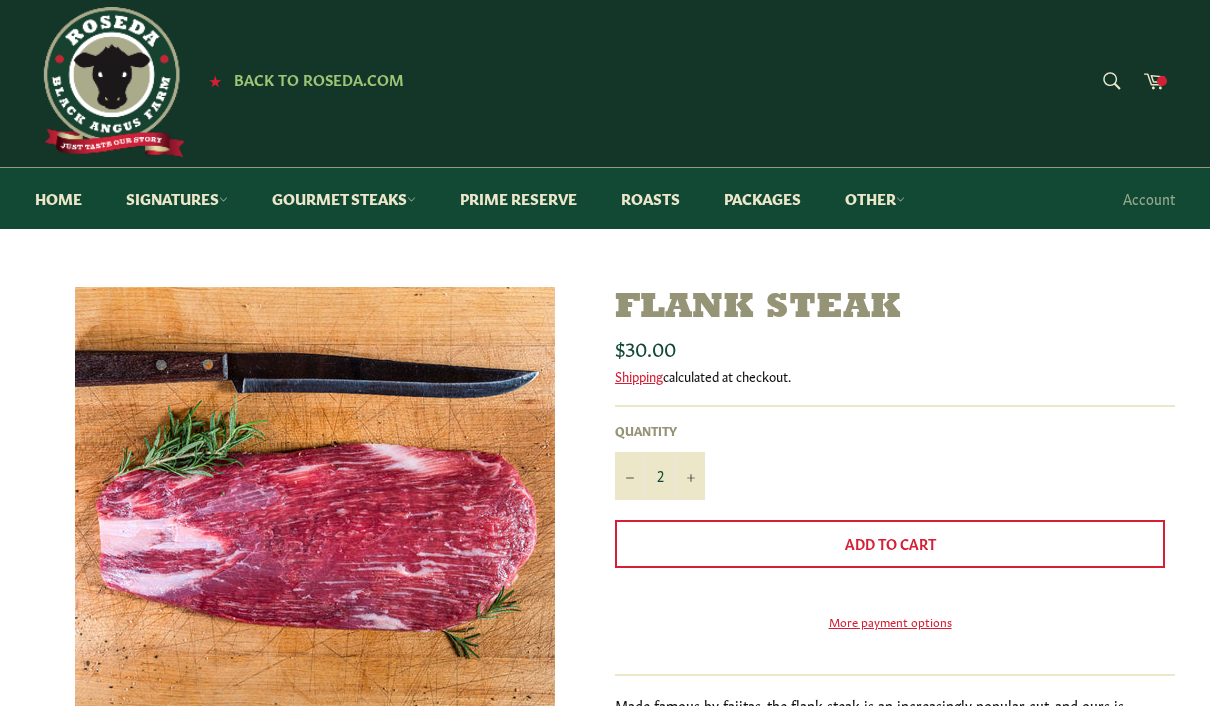 scroll, scrollTop: 0, scrollLeft: 0, axis: both 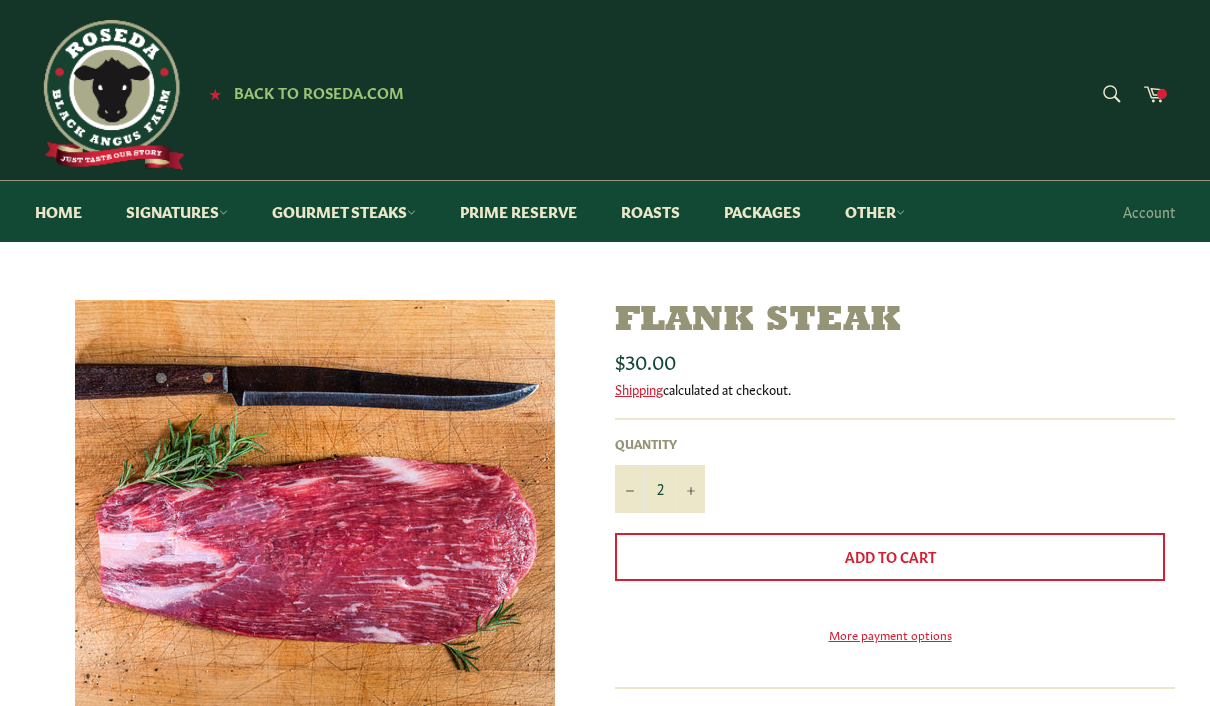 click on "Gourmet Steaks" at bounding box center (344, 211) 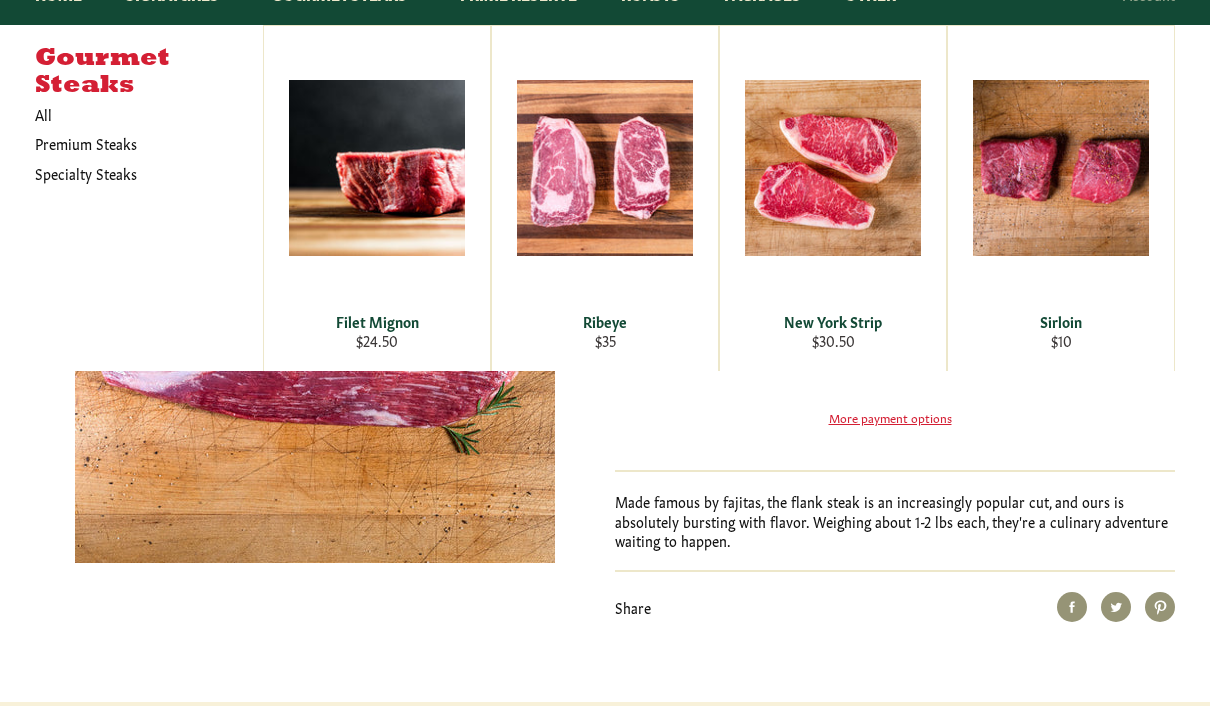 scroll, scrollTop: 256, scrollLeft: 0, axis: vertical 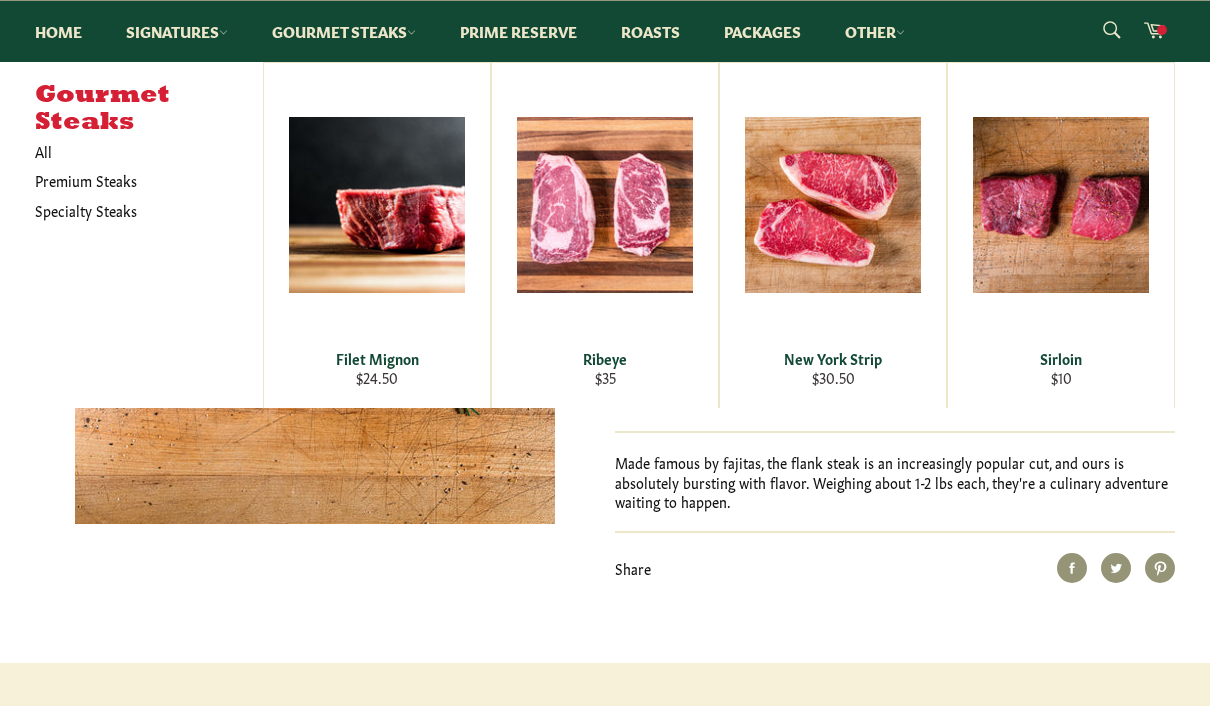 click on "View" at bounding box center [377, 237] 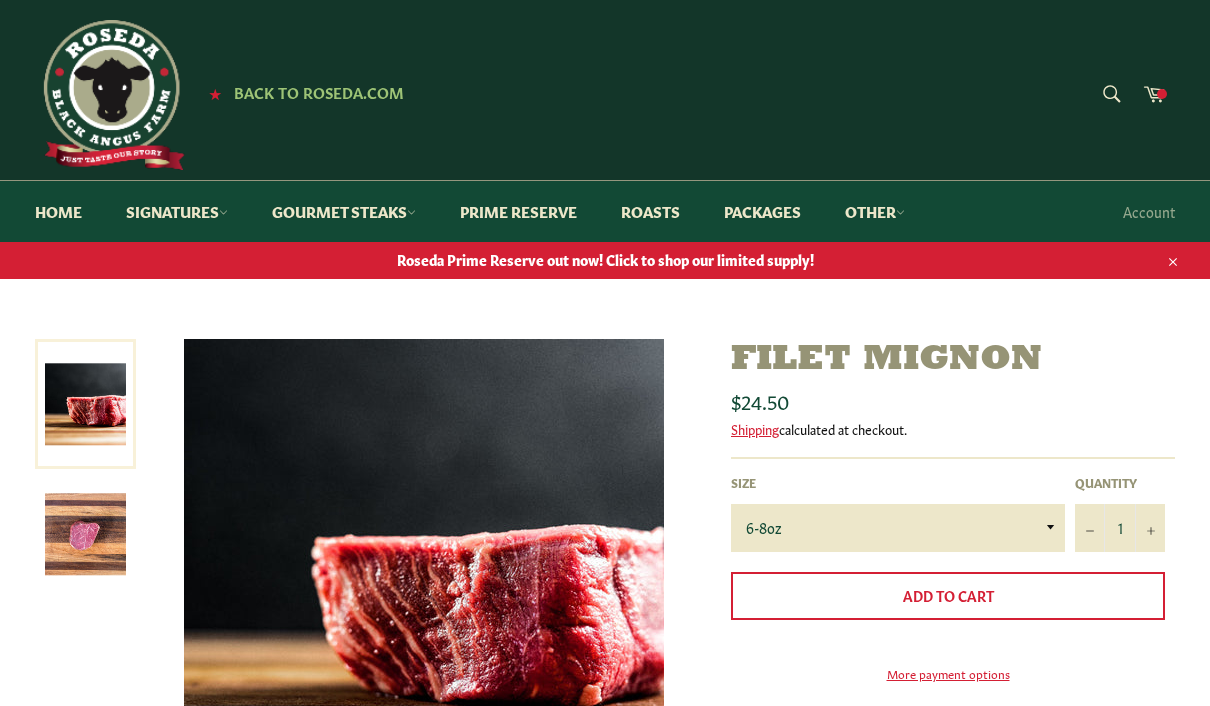 scroll, scrollTop: 0, scrollLeft: 0, axis: both 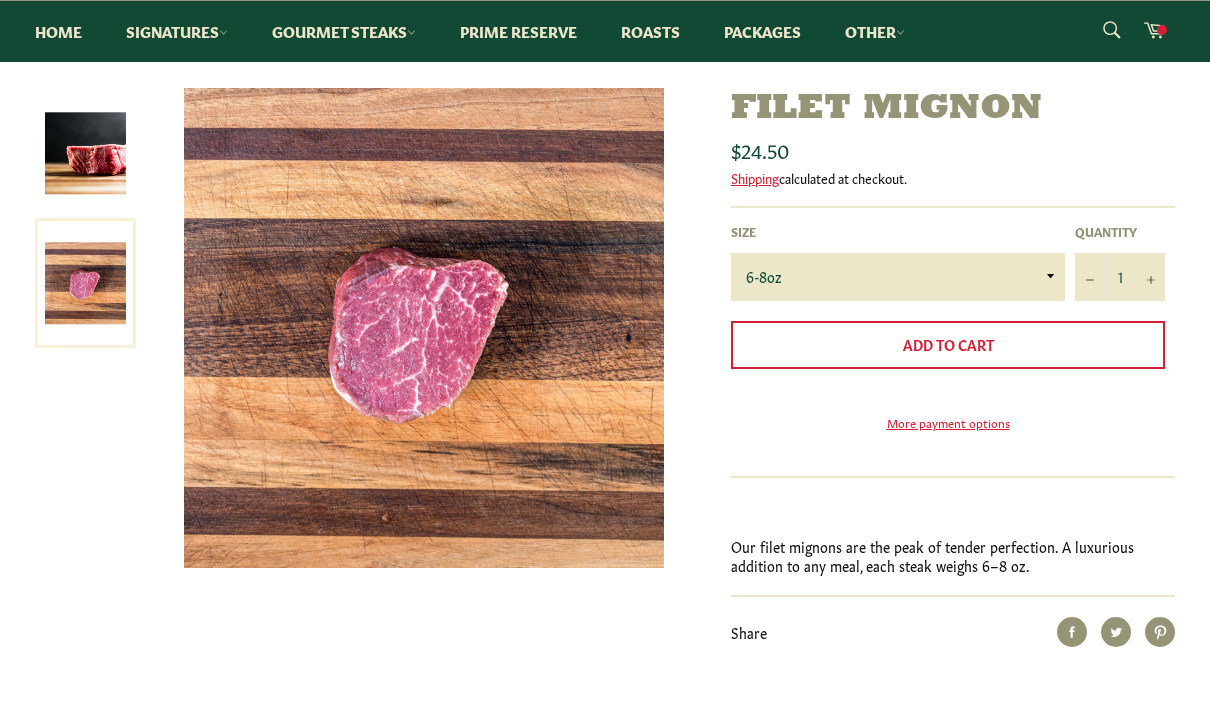 click on "+" at bounding box center (1150, 277) 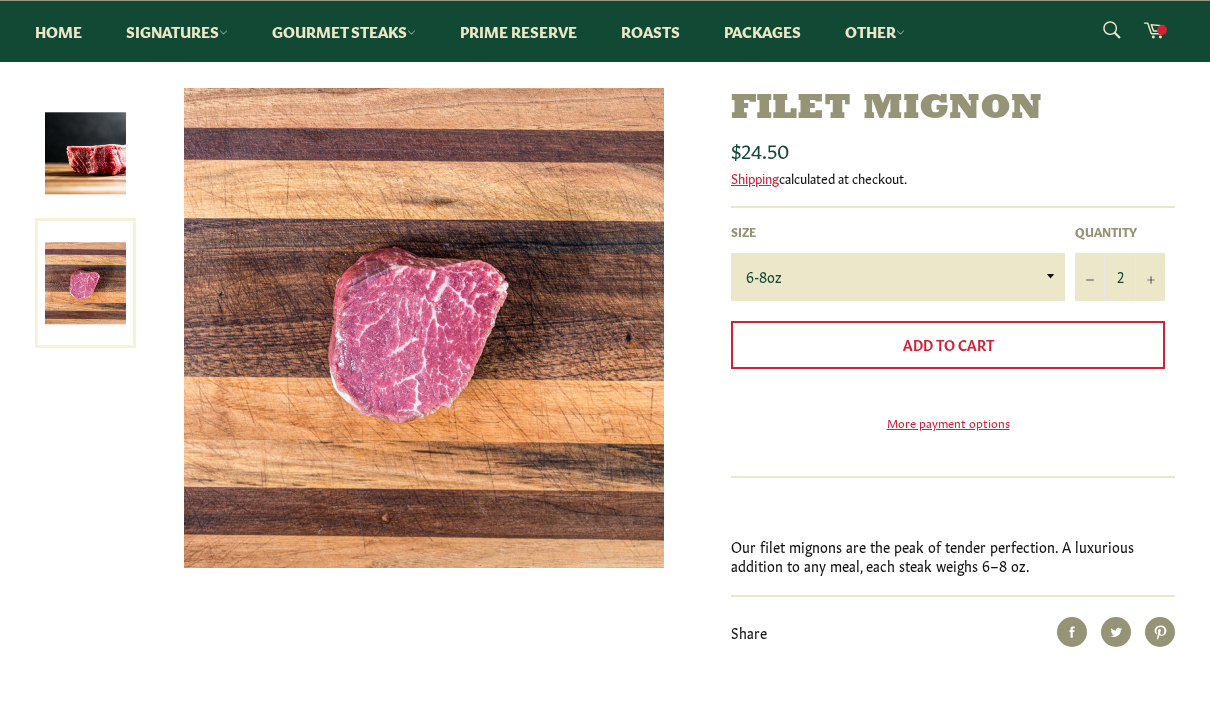 click on "Add to Cart" at bounding box center (948, 344) 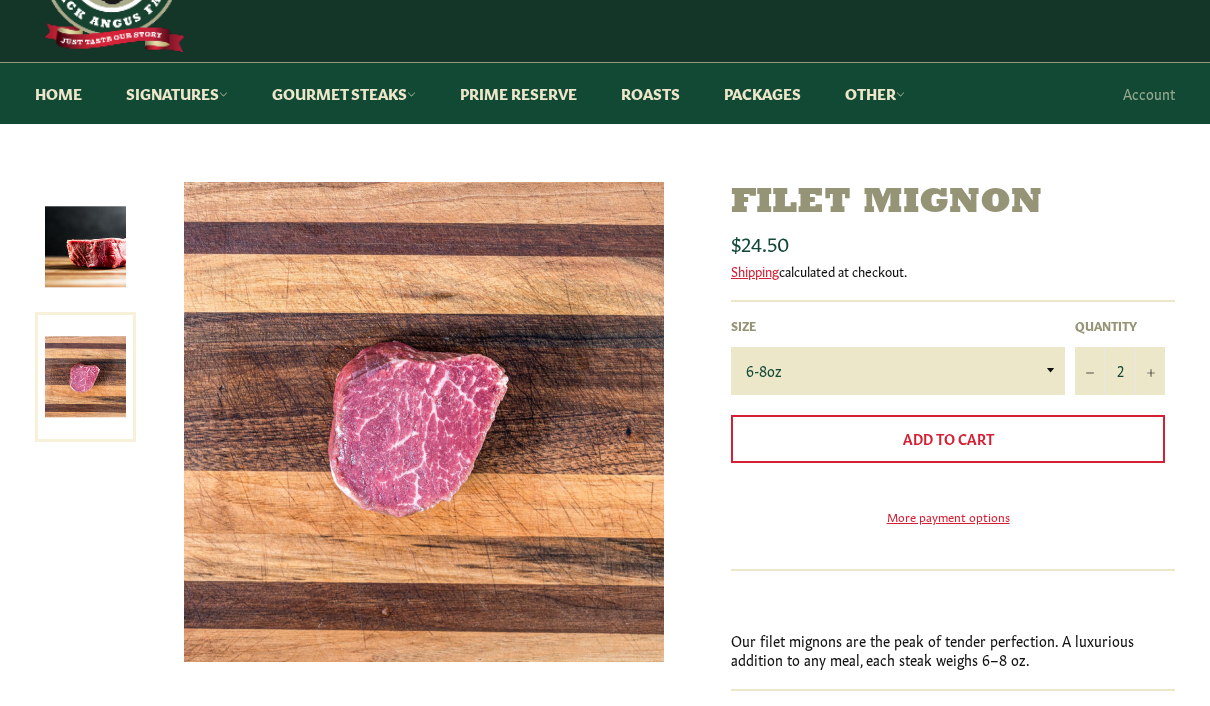 scroll, scrollTop: 0, scrollLeft: 0, axis: both 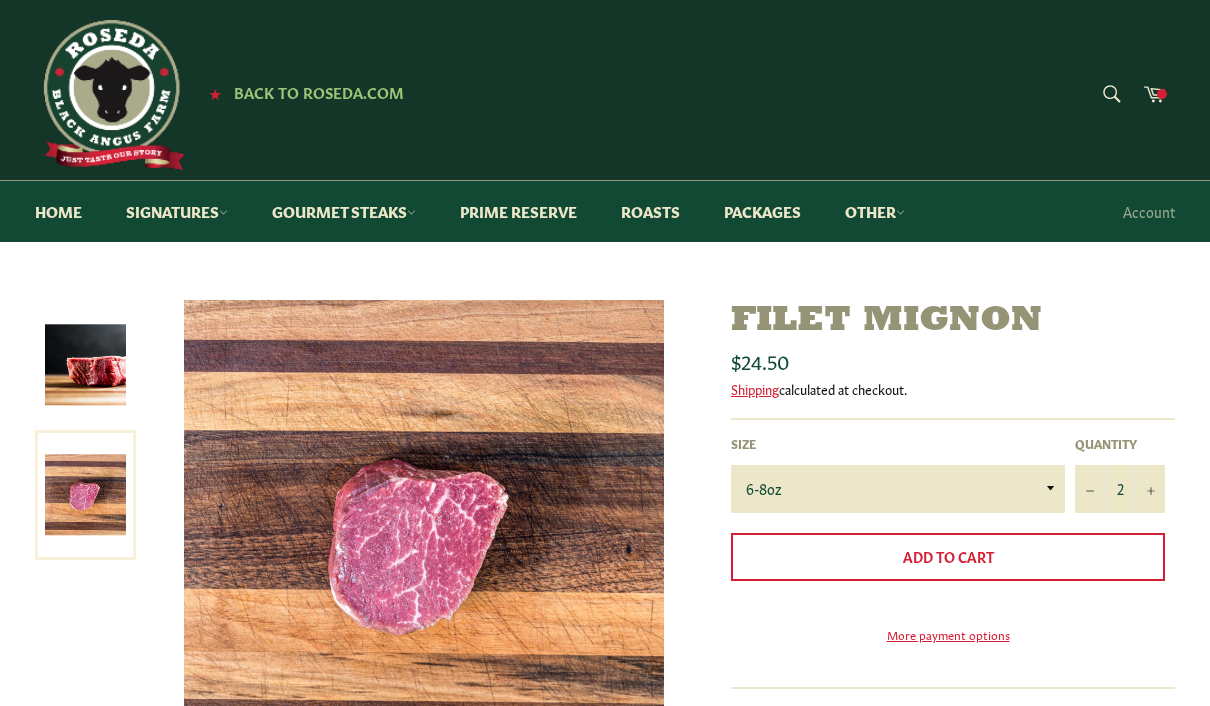 click on "Signatures" at bounding box center [177, 211] 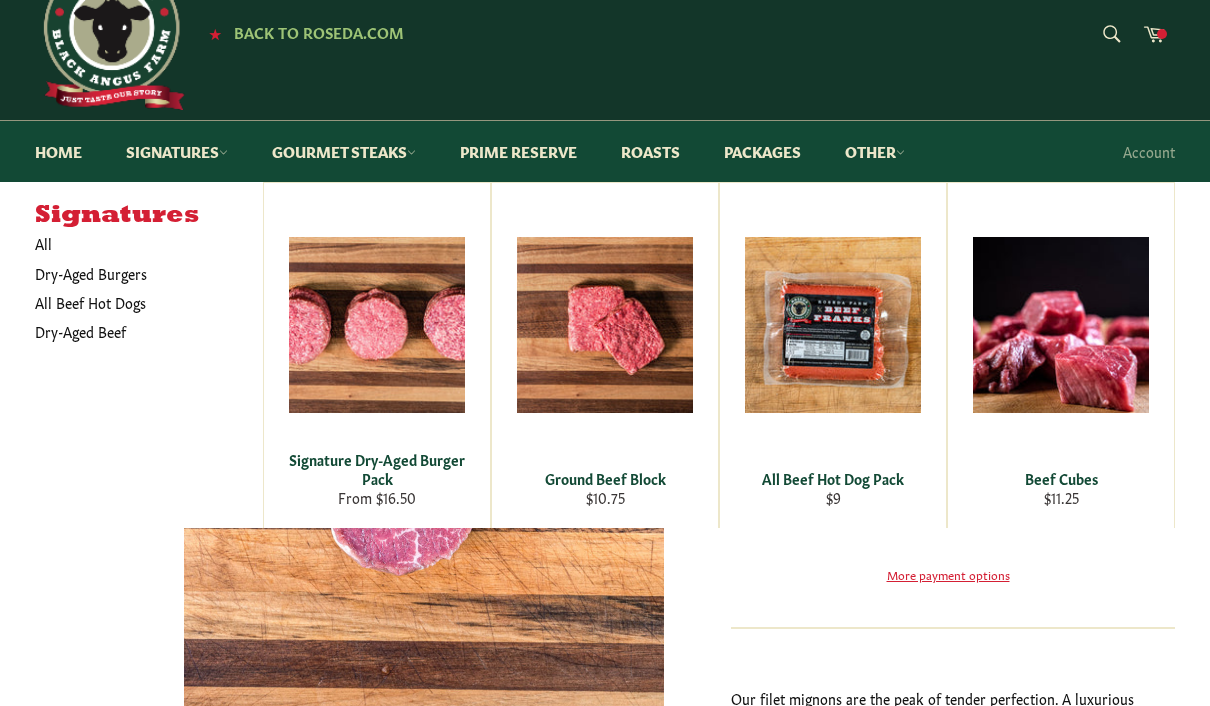 scroll, scrollTop: 0, scrollLeft: 0, axis: both 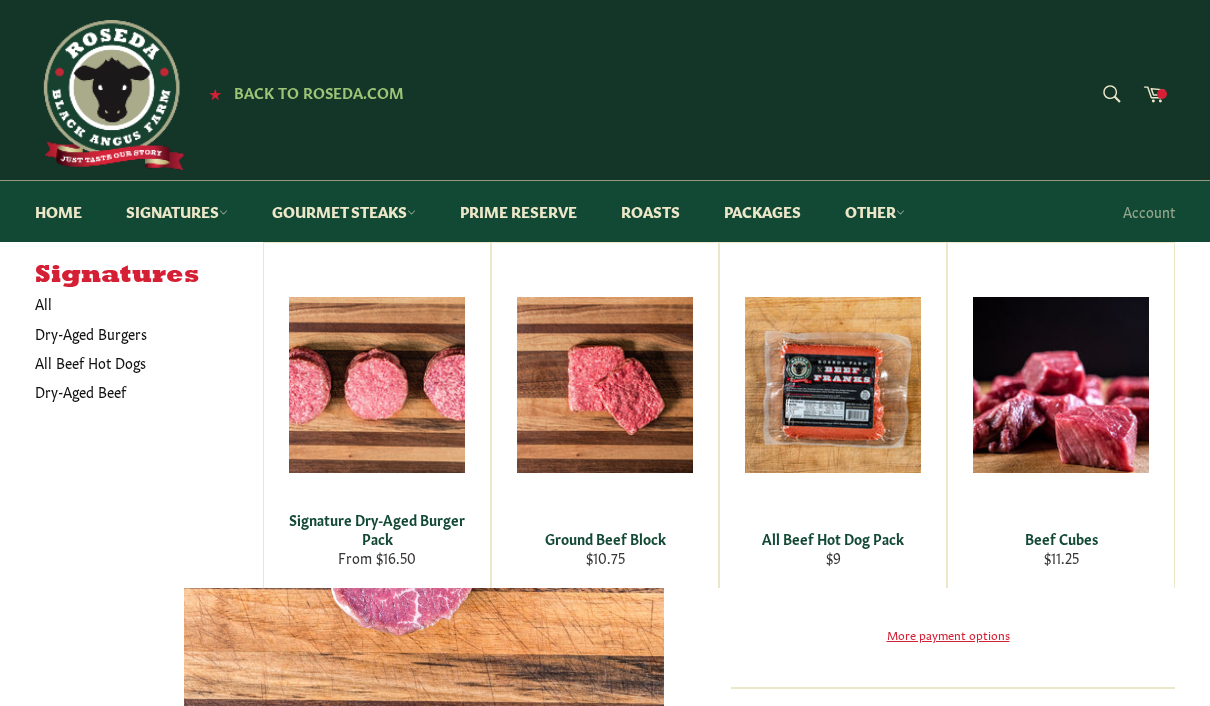 click on "Cart" at bounding box center [1154, 95] 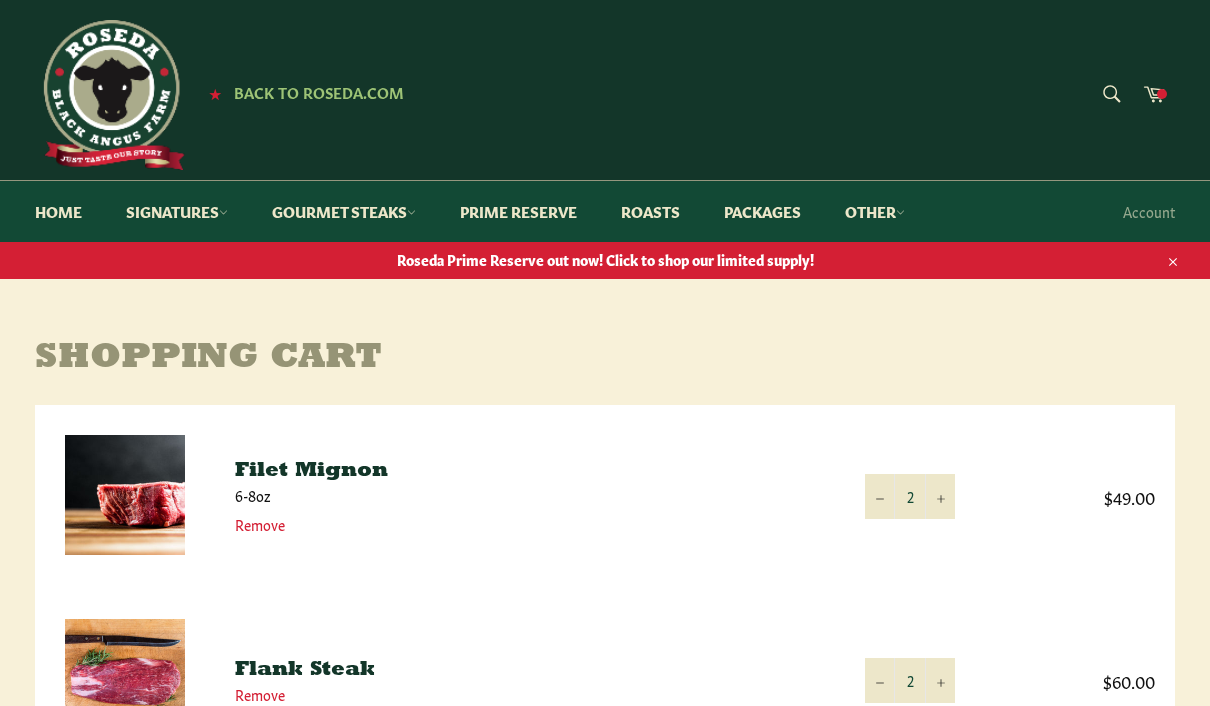 scroll, scrollTop: 0, scrollLeft: 0, axis: both 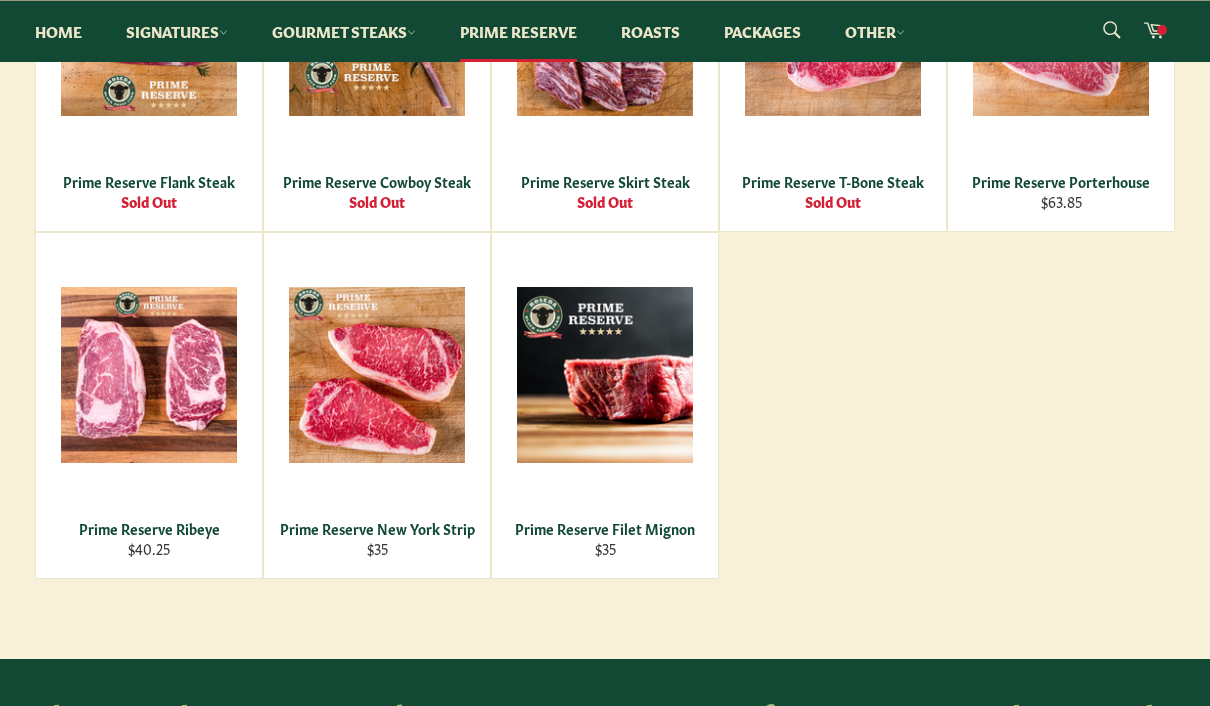 click on "View" at bounding box center [605, 405] 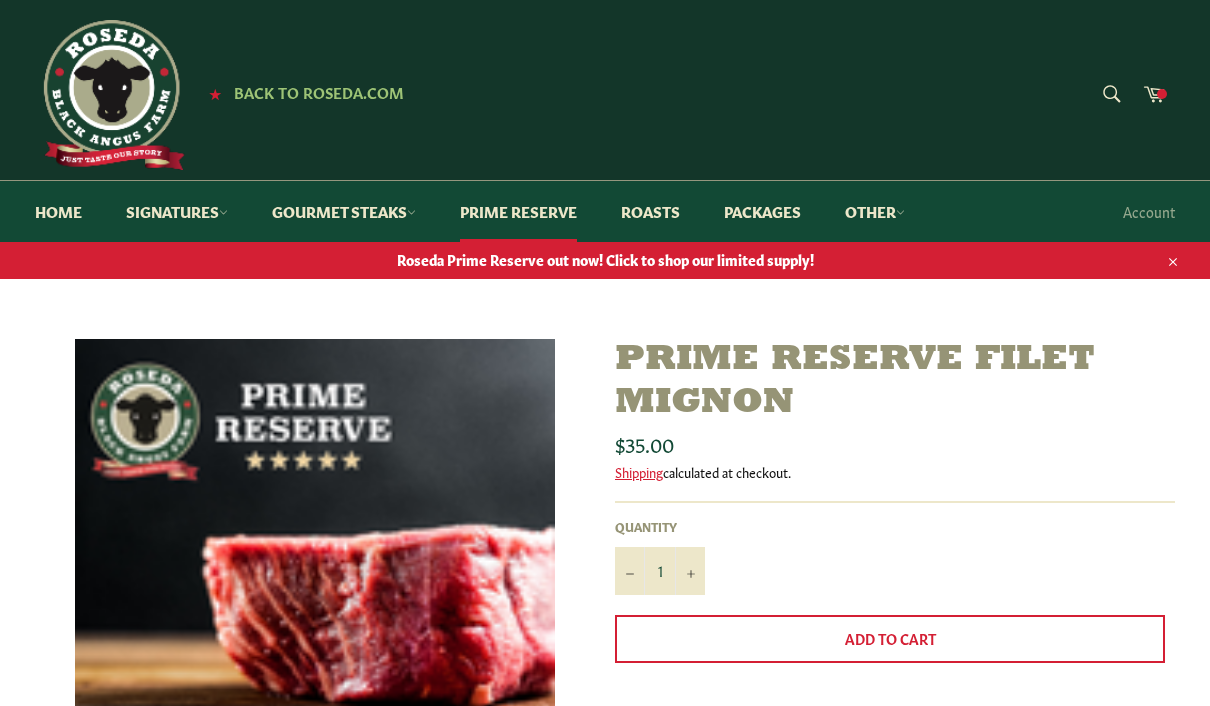 scroll, scrollTop: 0, scrollLeft: 0, axis: both 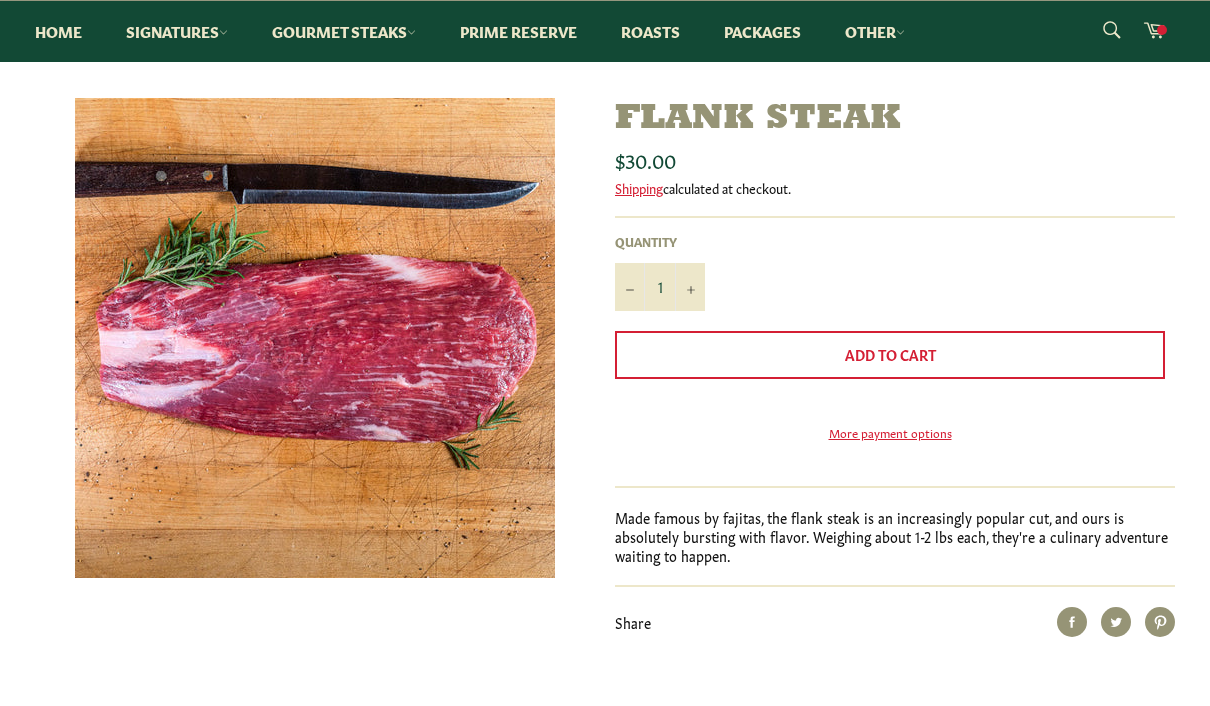 click on "Cart" at bounding box center [1154, 31] 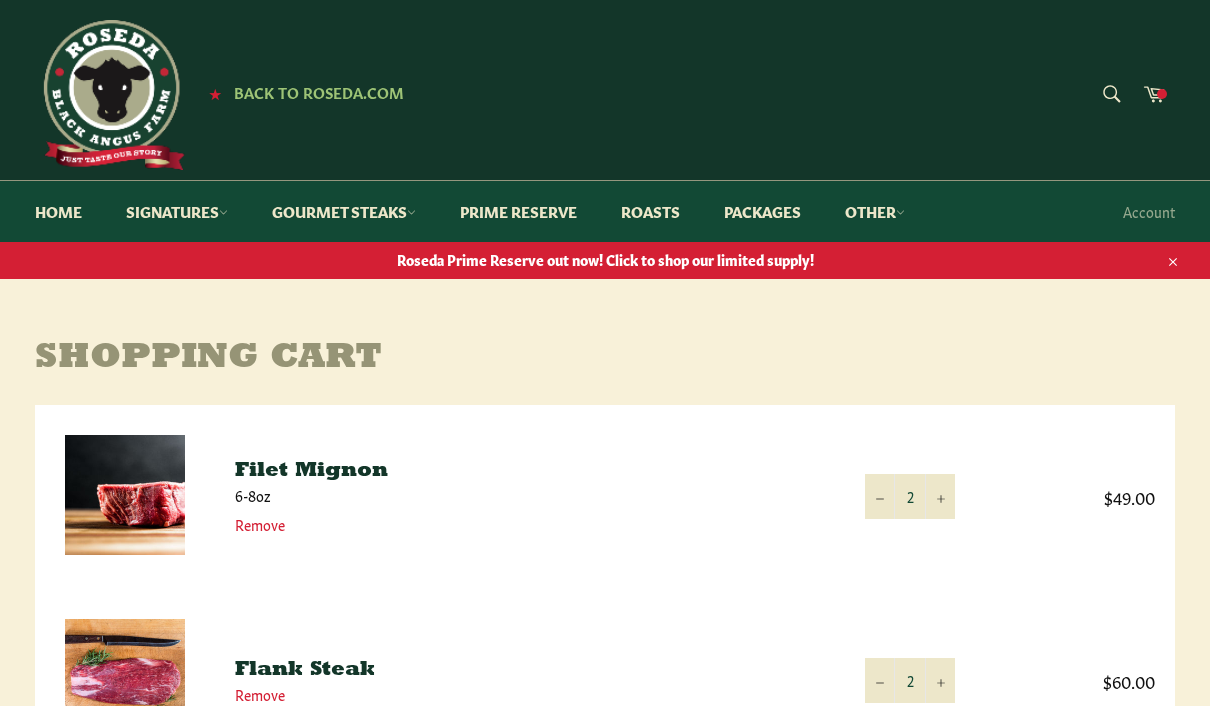 scroll, scrollTop: 0, scrollLeft: 0, axis: both 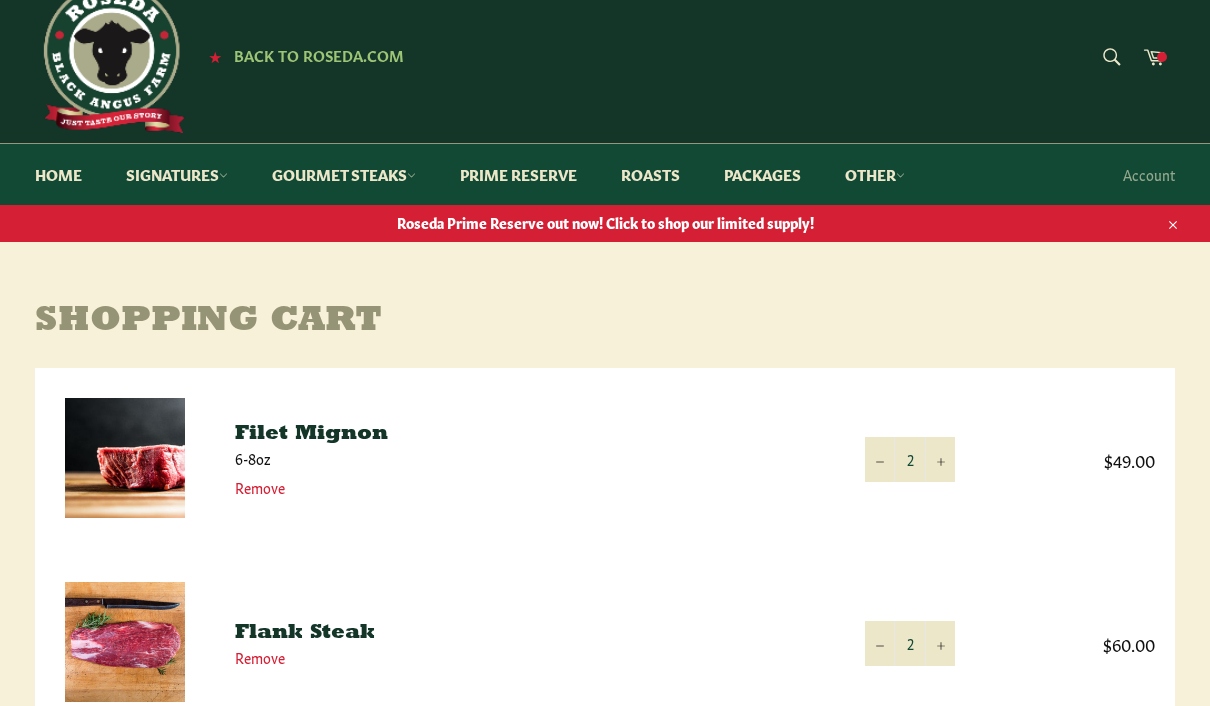 click on "Home" at bounding box center [58, 174] 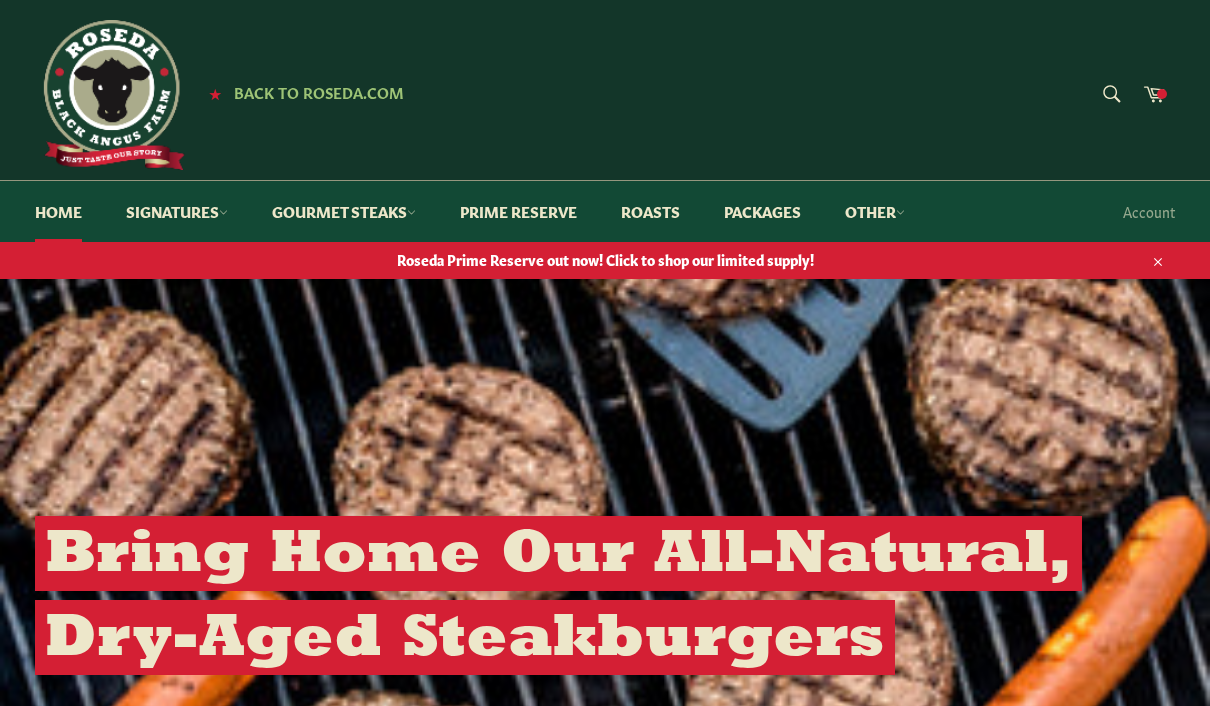 scroll, scrollTop: 0, scrollLeft: 0, axis: both 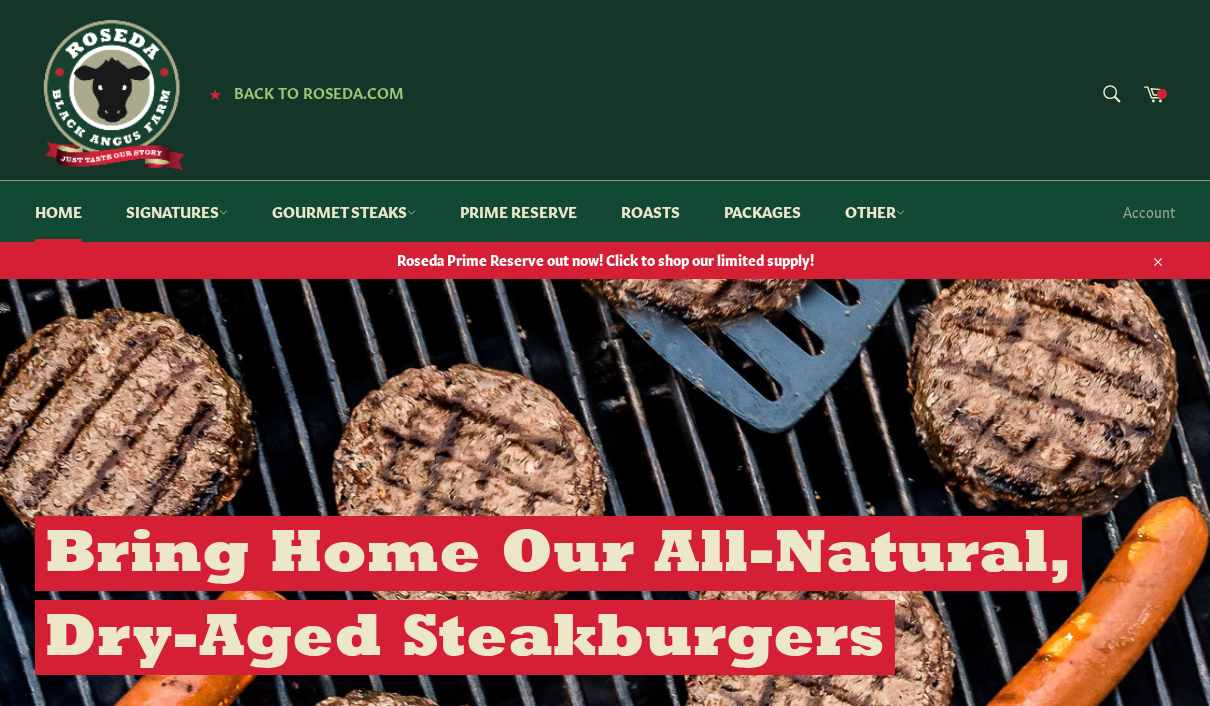 click on "Signatures" at bounding box center (177, 211) 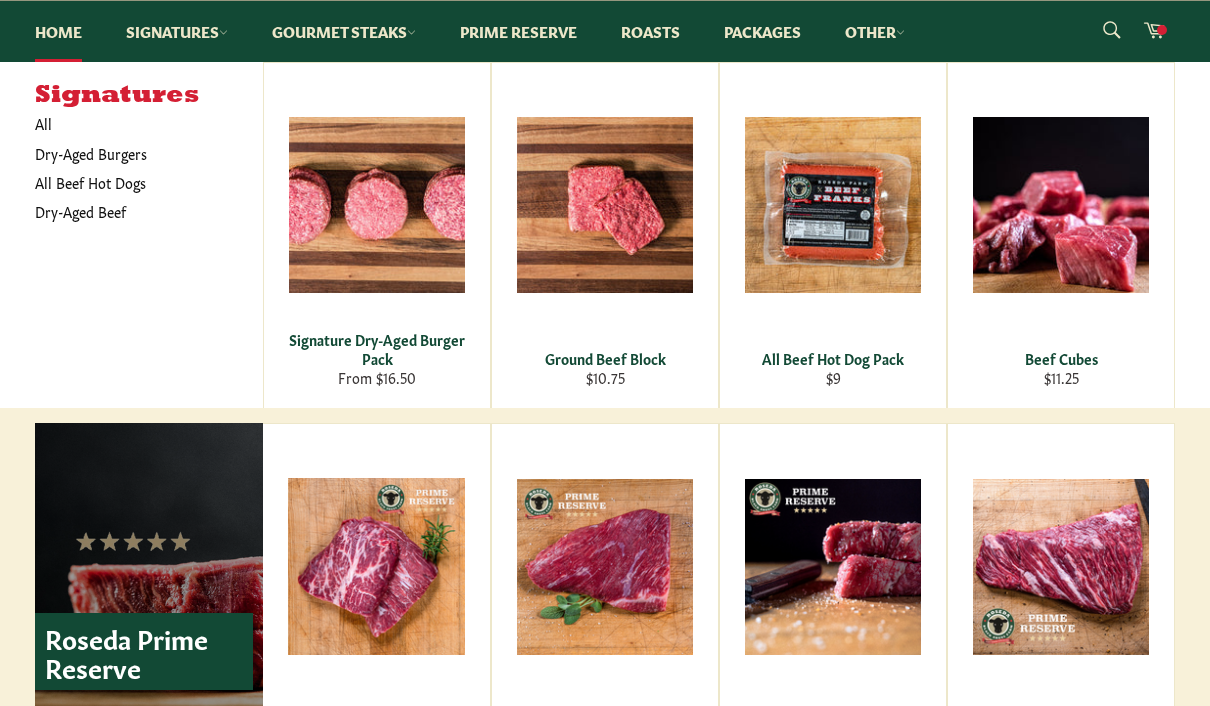 scroll, scrollTop: 955, scrollLeft: 0, axis: vertical 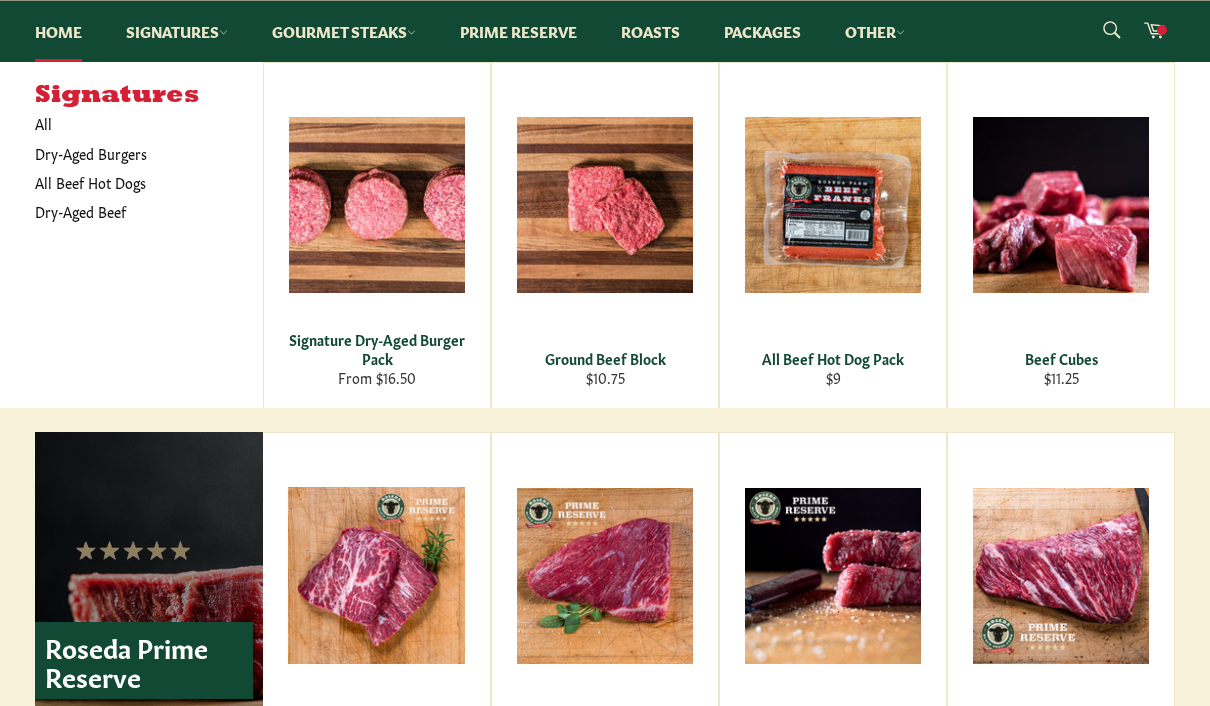 click at bounding box center (1162, 30) 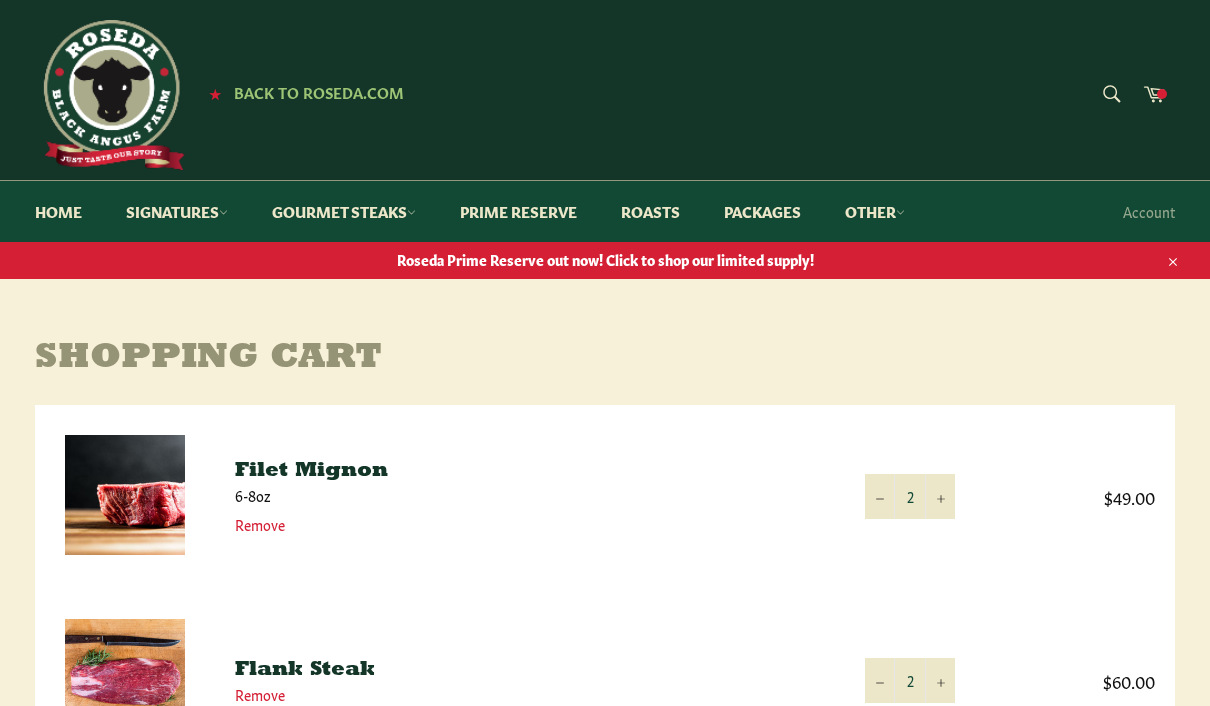 scroll, scrollTop: 0, scrollLeft: 0, axis: both 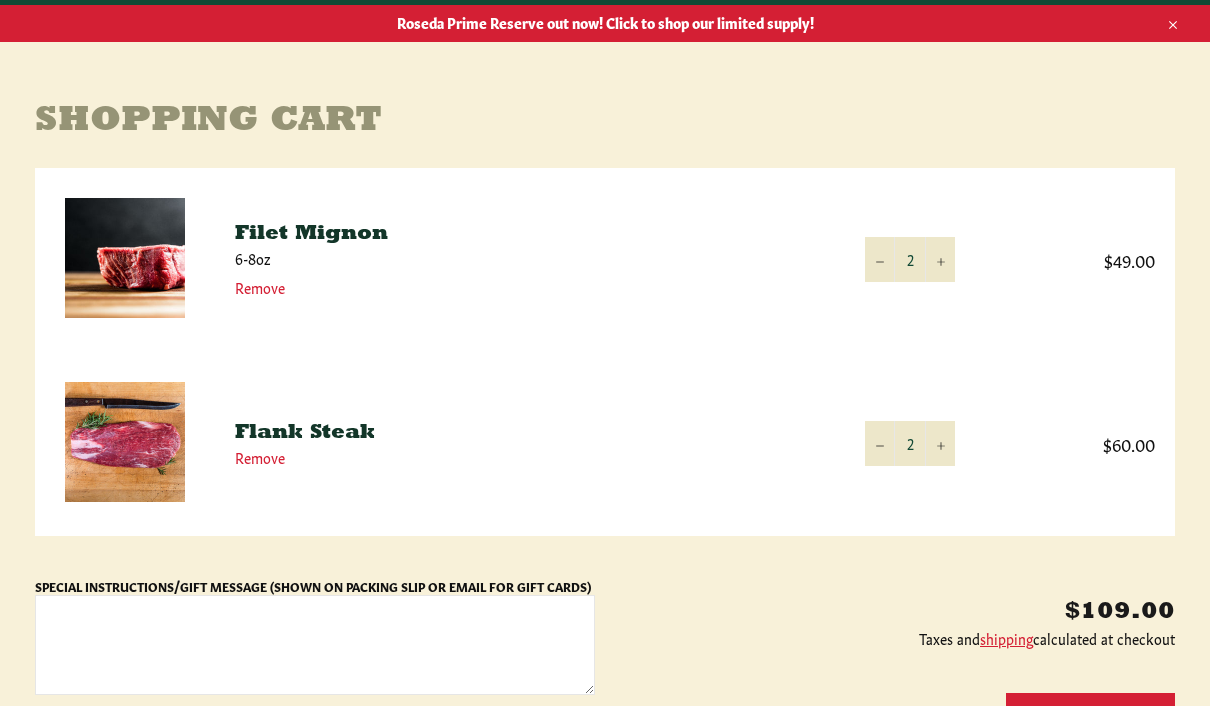 click on "shipping" at bounding box center (1006, 638) 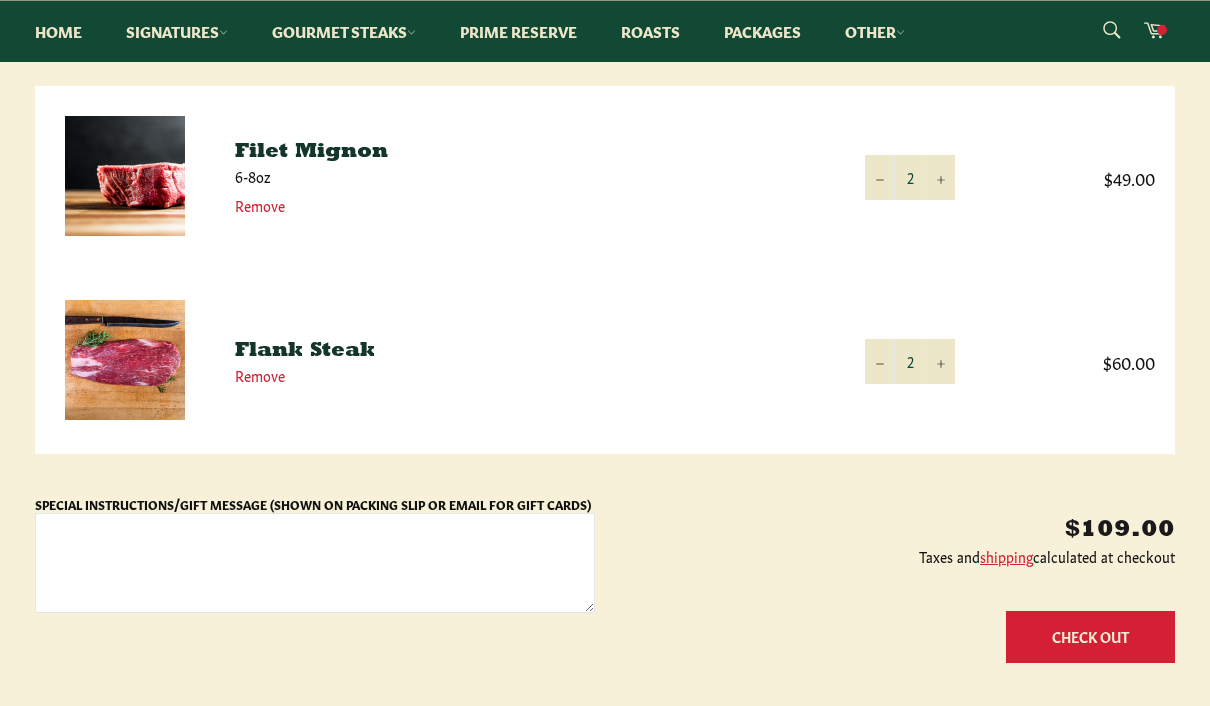 click 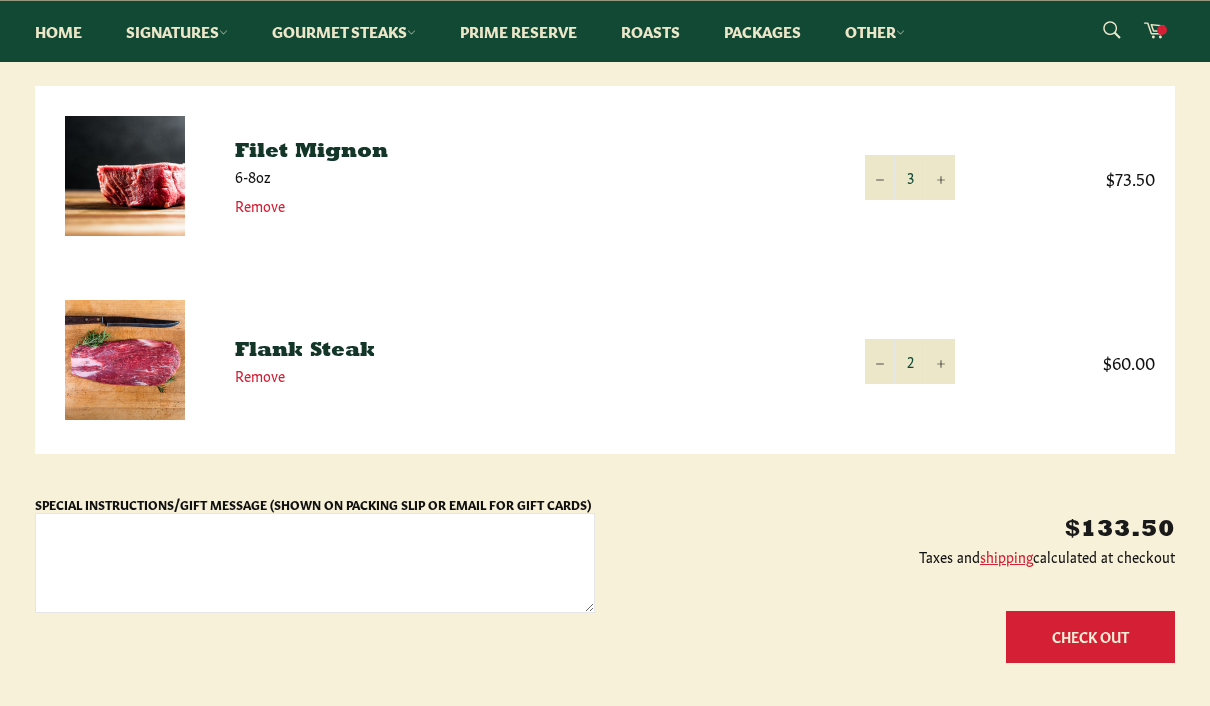 click 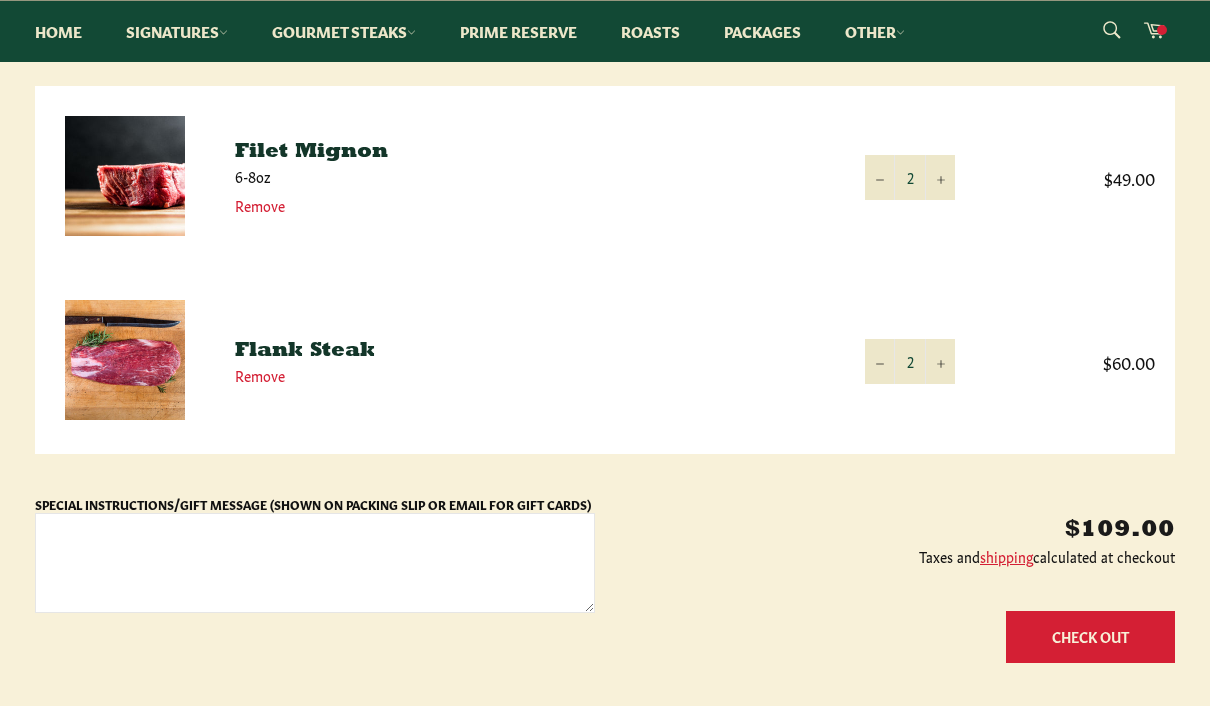 click on "+" at bounding box center [940, 361] 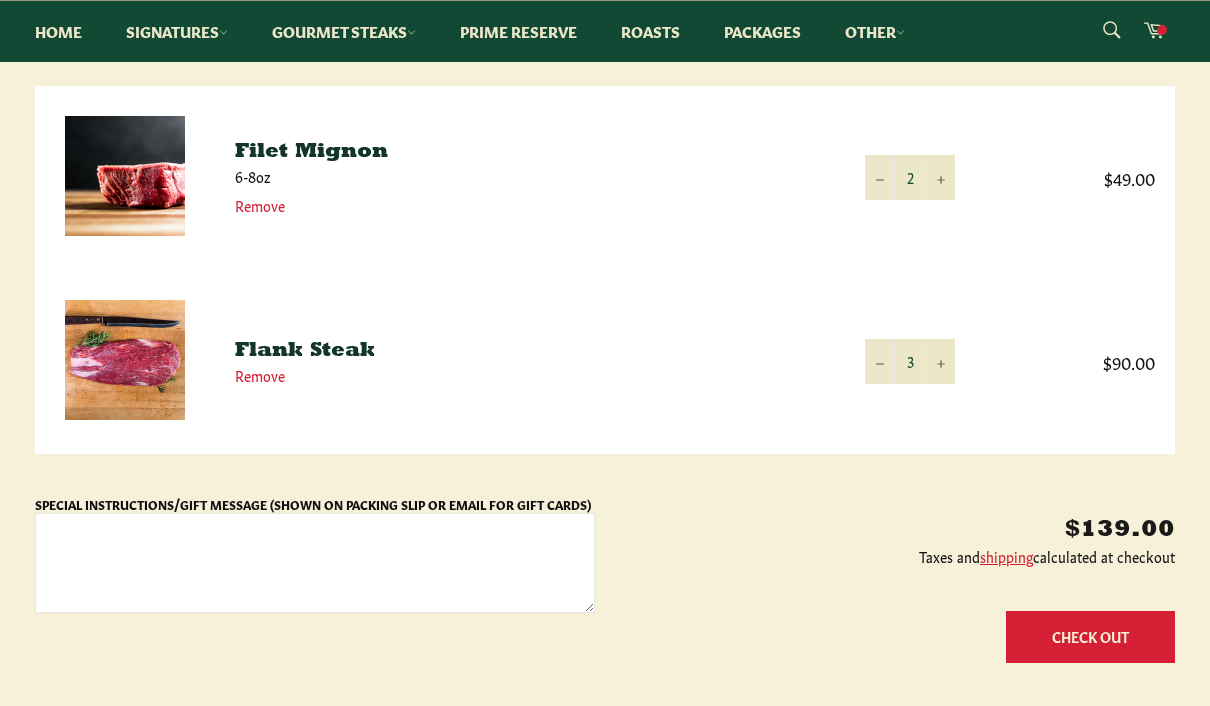 click on "Check Out" at bounding box center [1090, 636] 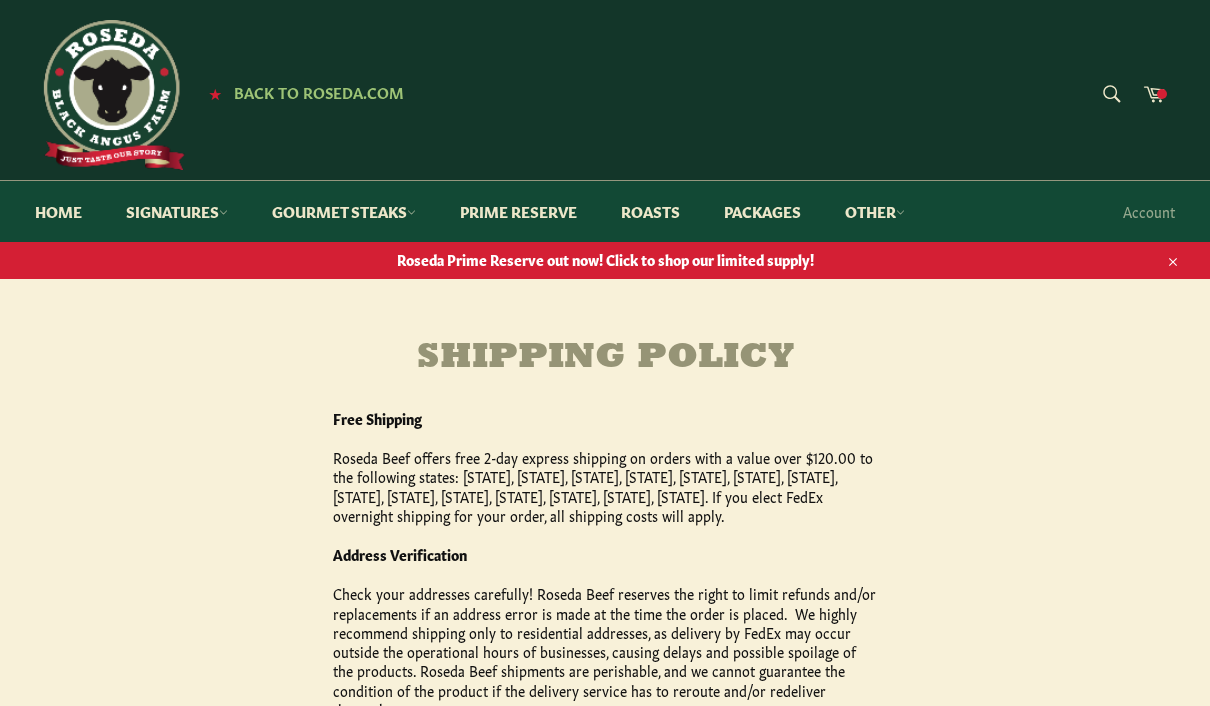scroll, scrollTop: 0, scrollLeft: 0, axis: both 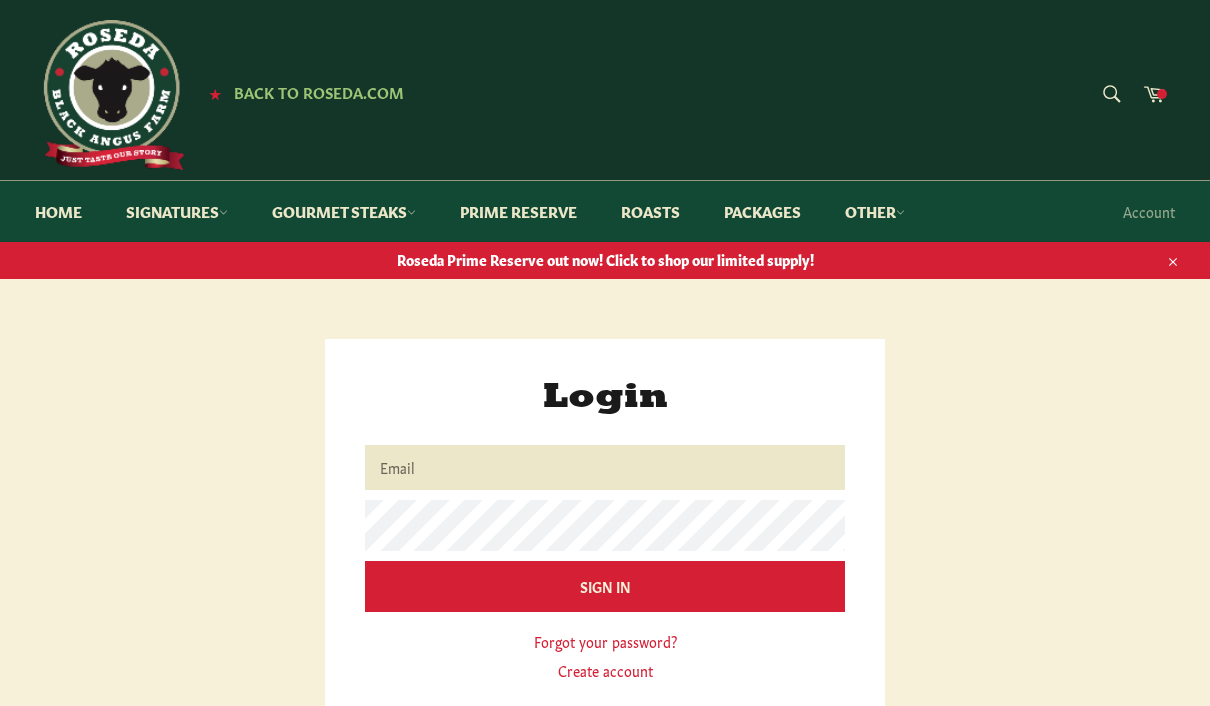 click on "Email" at bounding box center [605, 467] 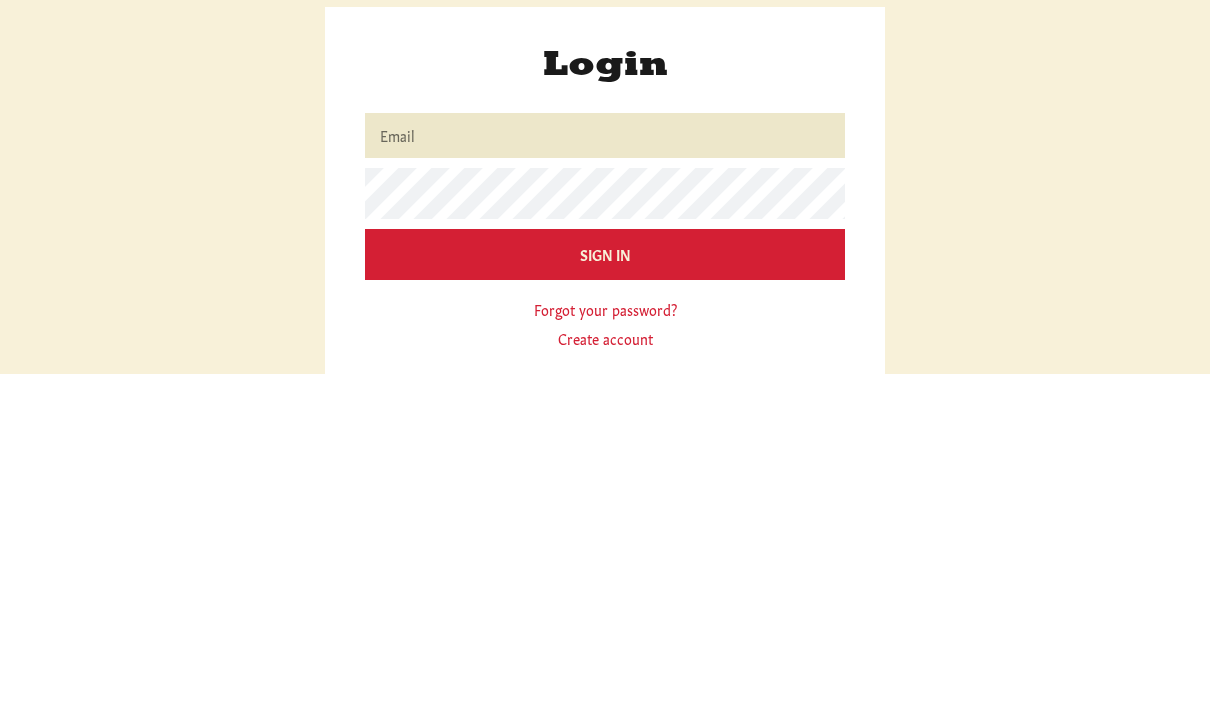 type on "[EMAIL]" 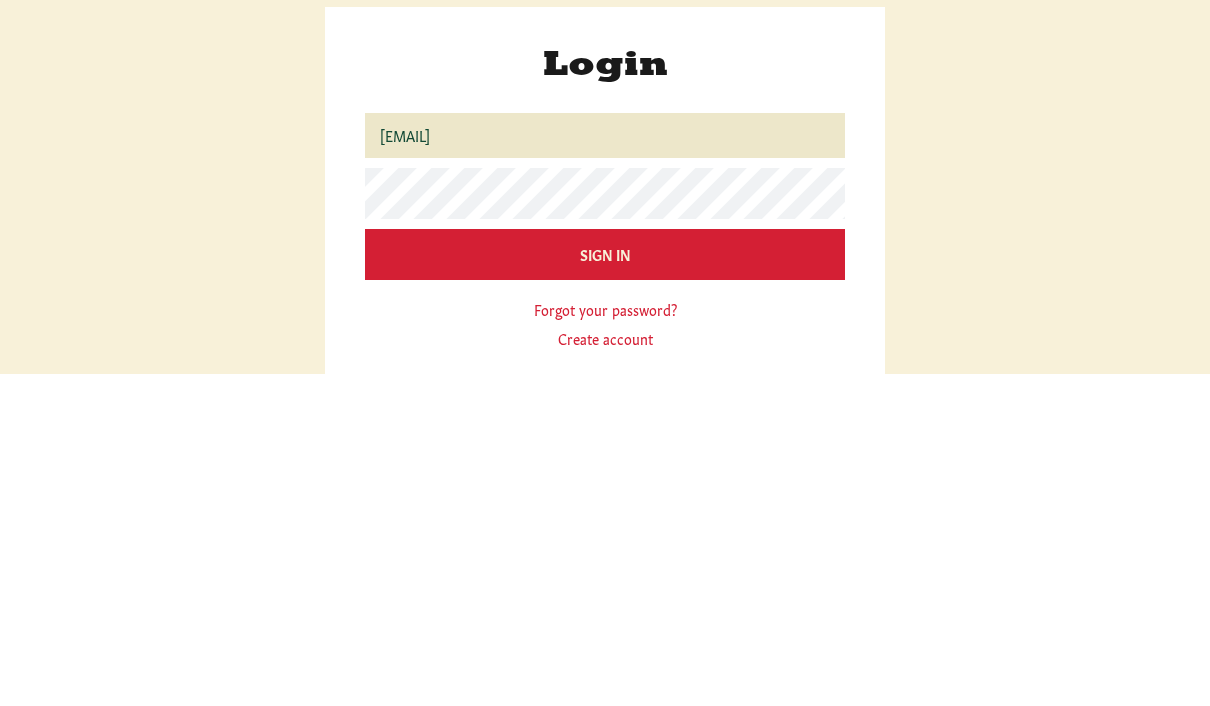 click on "We've sent you an email with a link to update your password.
Login
Email
[EMAIL]
Password
Sign In
Forgot your password?
Create account
Reset your password
We will send you an email to reset your password.
Email
Submit
Cancel
Continue as a guest
Continue" at bounding box center (595, 643) 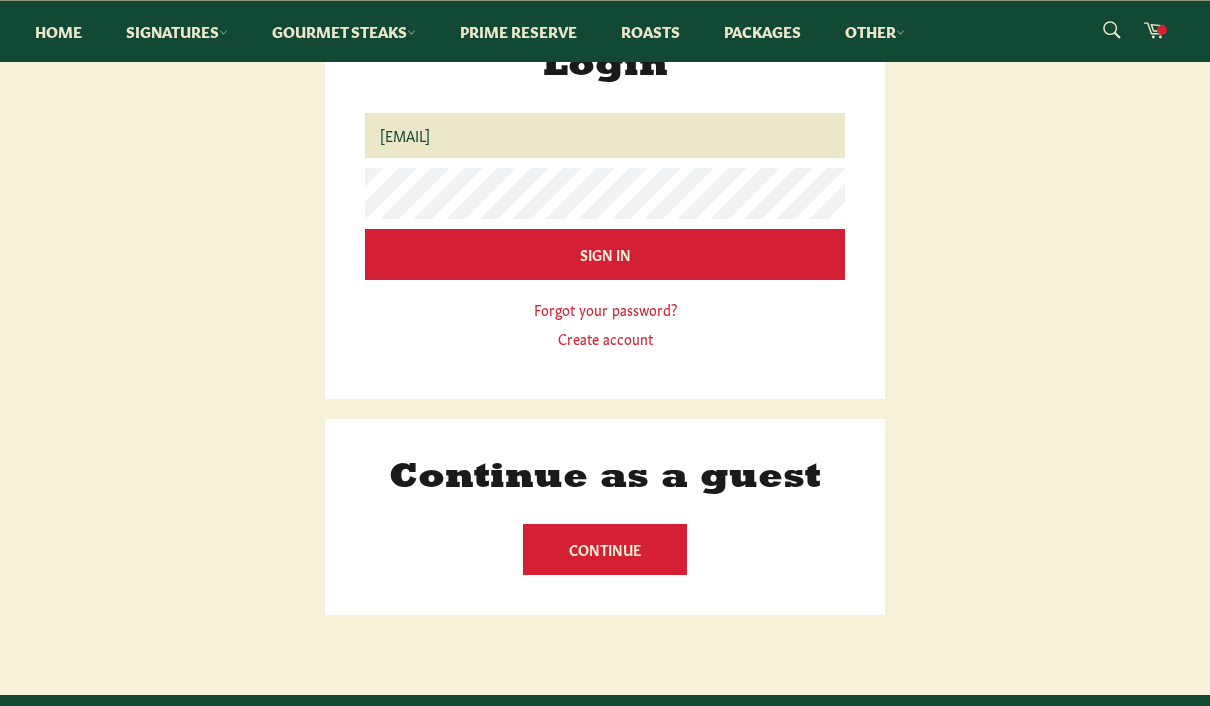 click on "Sign In" at bounding box center (605, 254) 